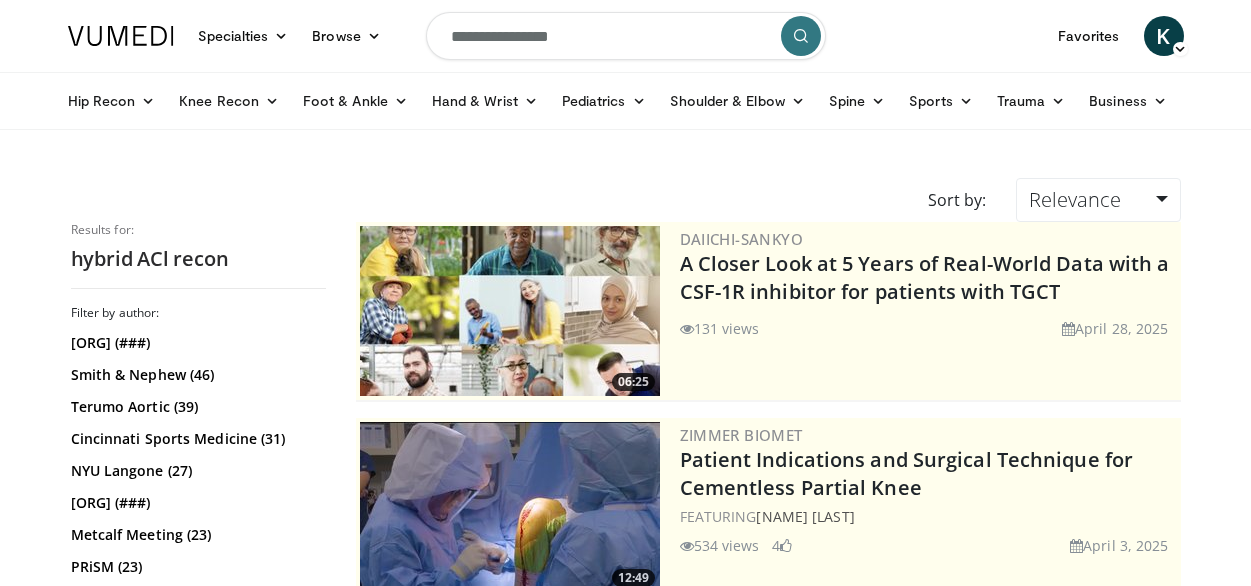 scroll, scrollTop: 0, scrollLeft: 0, axis: both 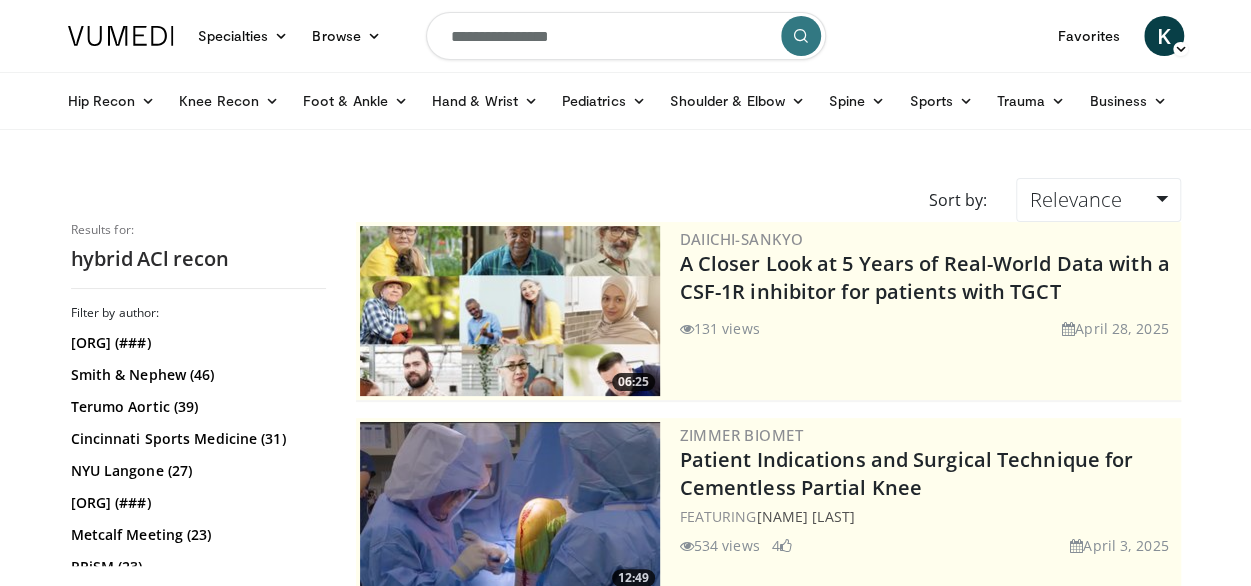click on "**********" at bounding box center (626, 36) 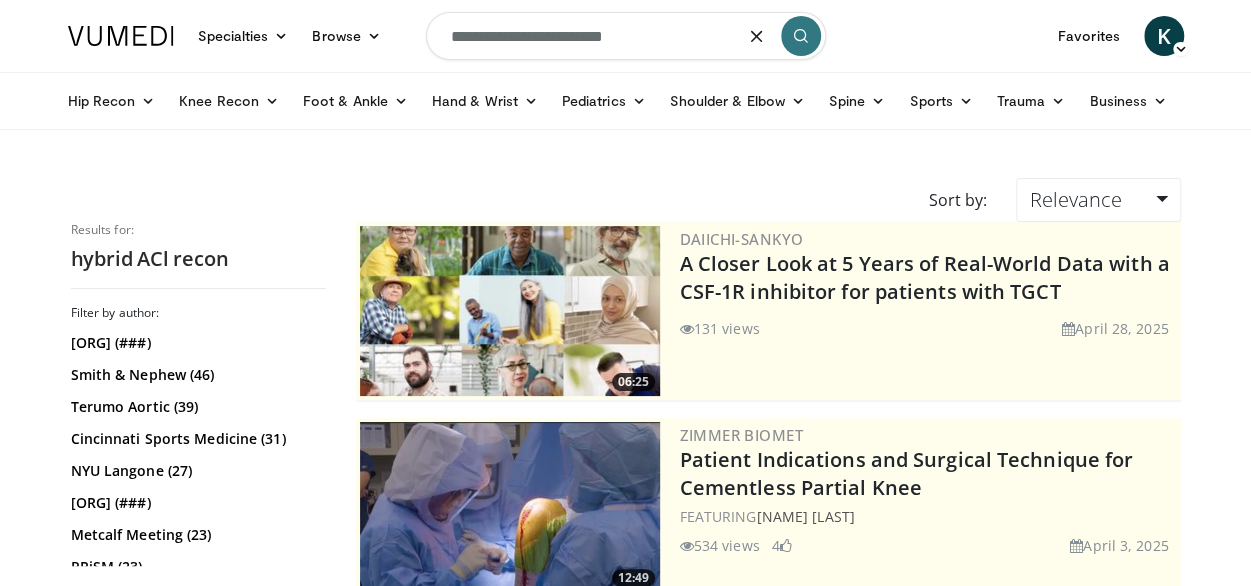 type on "**********" 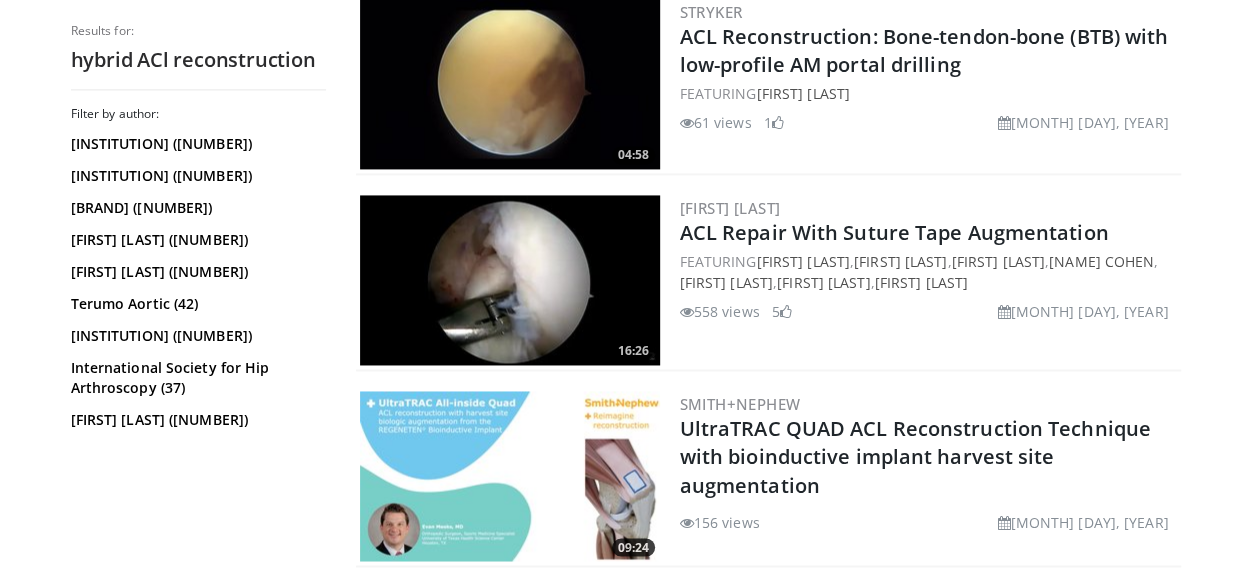 scroll, scrollTop: 1402, scrollLeft: 0, axis: vertical 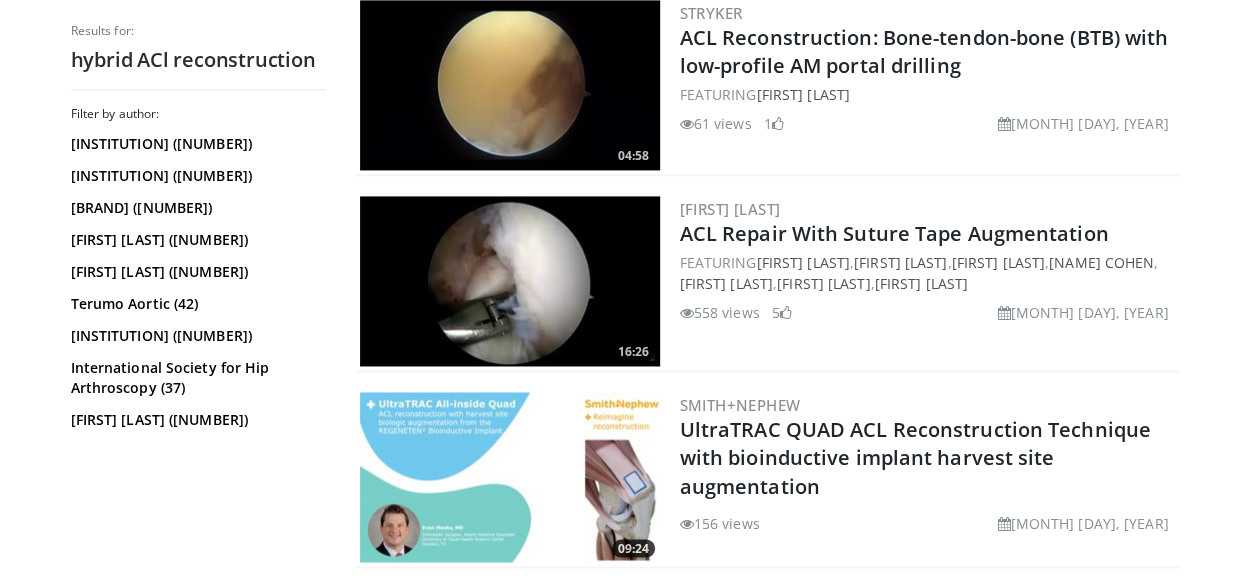 click at bounding box center (510, 281) 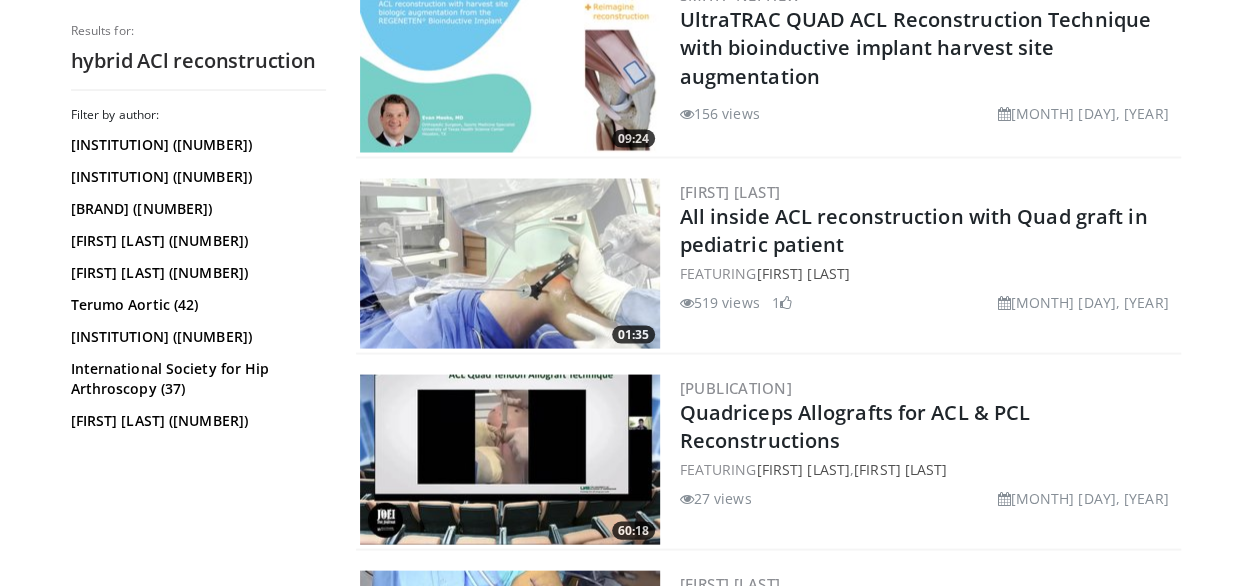 scroll, scrollTop: 1813, scrollLeft: 0, axis: vertical 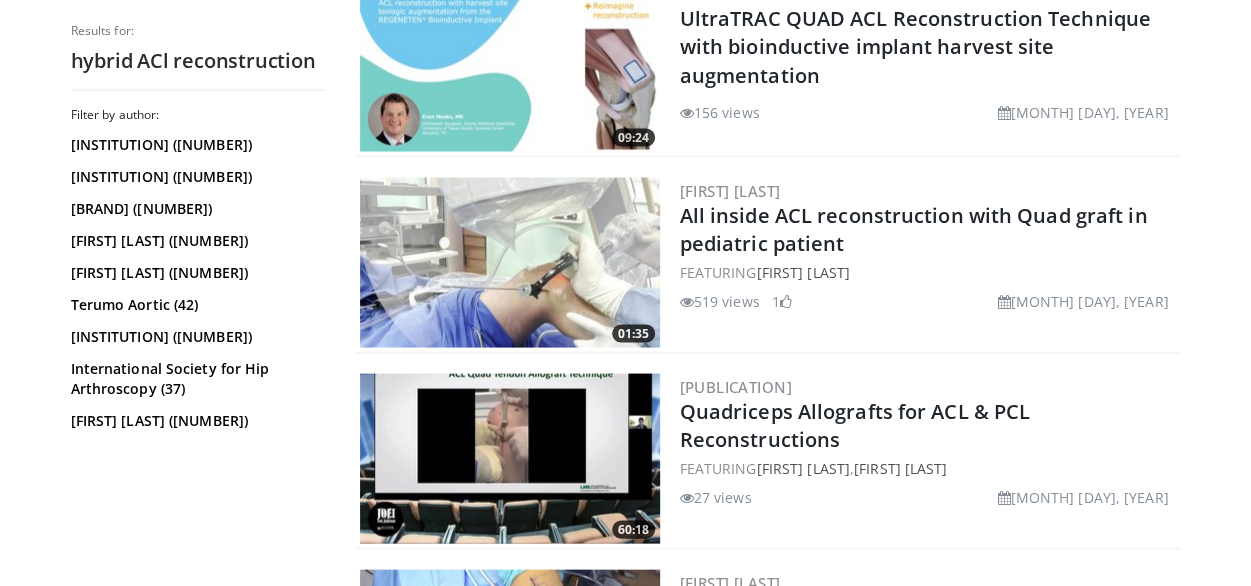 click at bounding box center (510, 262) 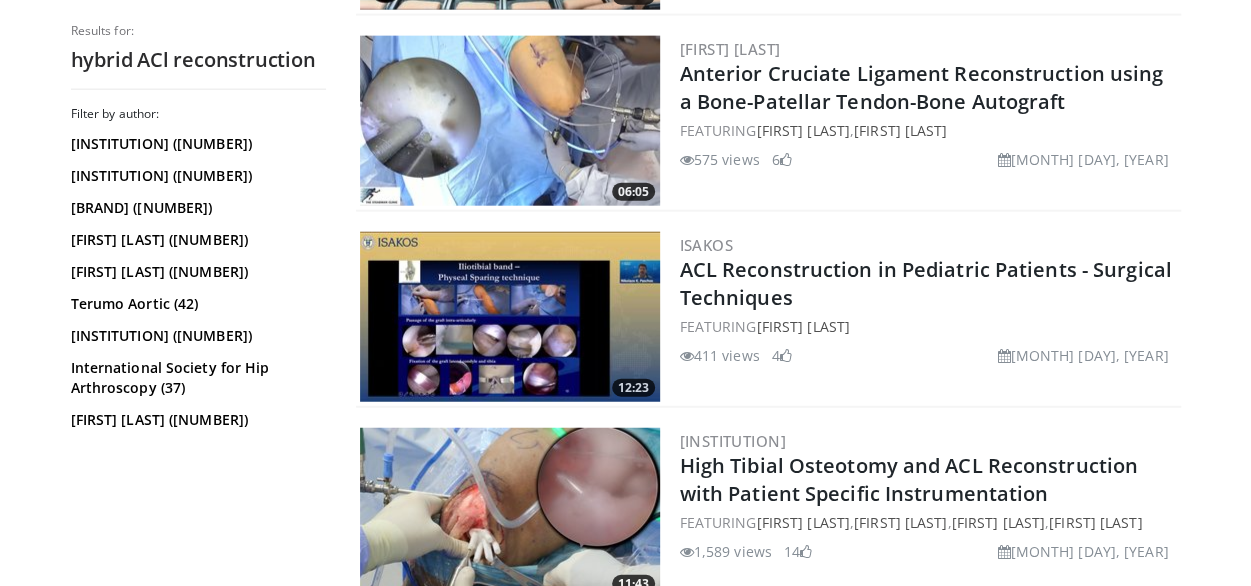 scroll, scrollTop: 2349, scrollLeft: 0, axis: vertical 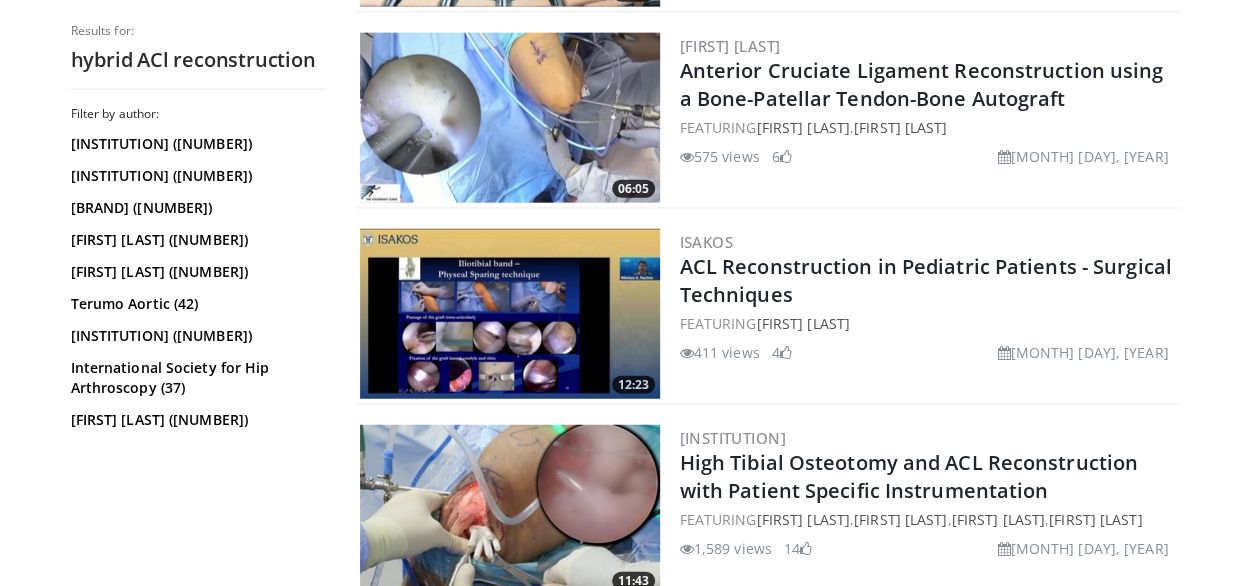 click at bounding box center [510, 314] 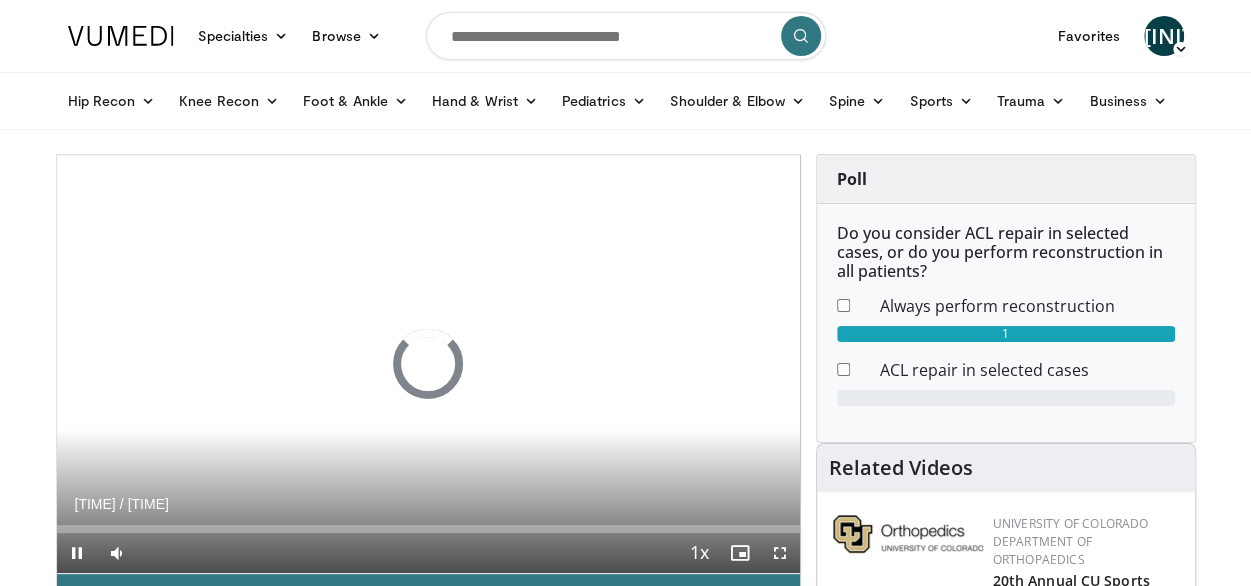 scroll, scrollTop: 84, scrollLeft: 0, axis: vertical 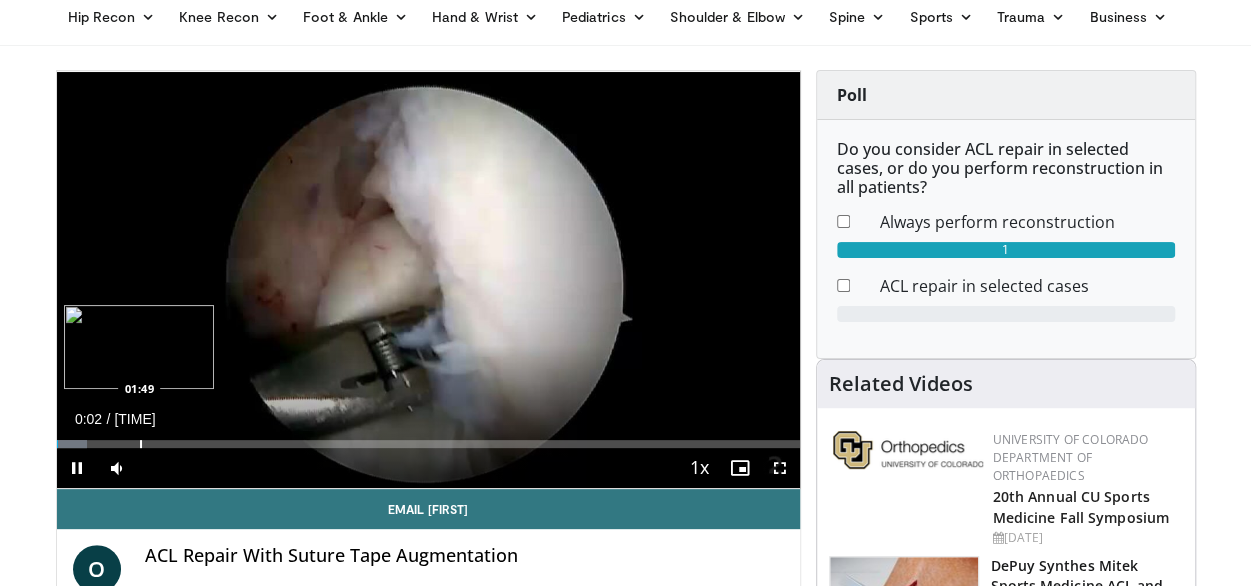 click at bounding box center [141, 444] 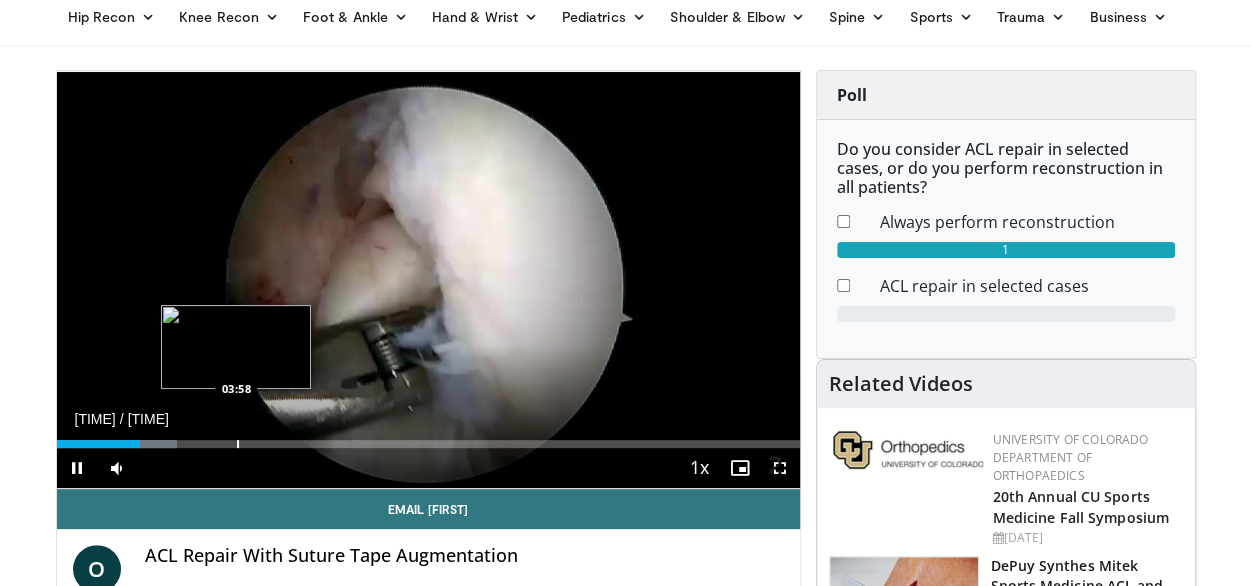 click at bounding box center (238, 444) 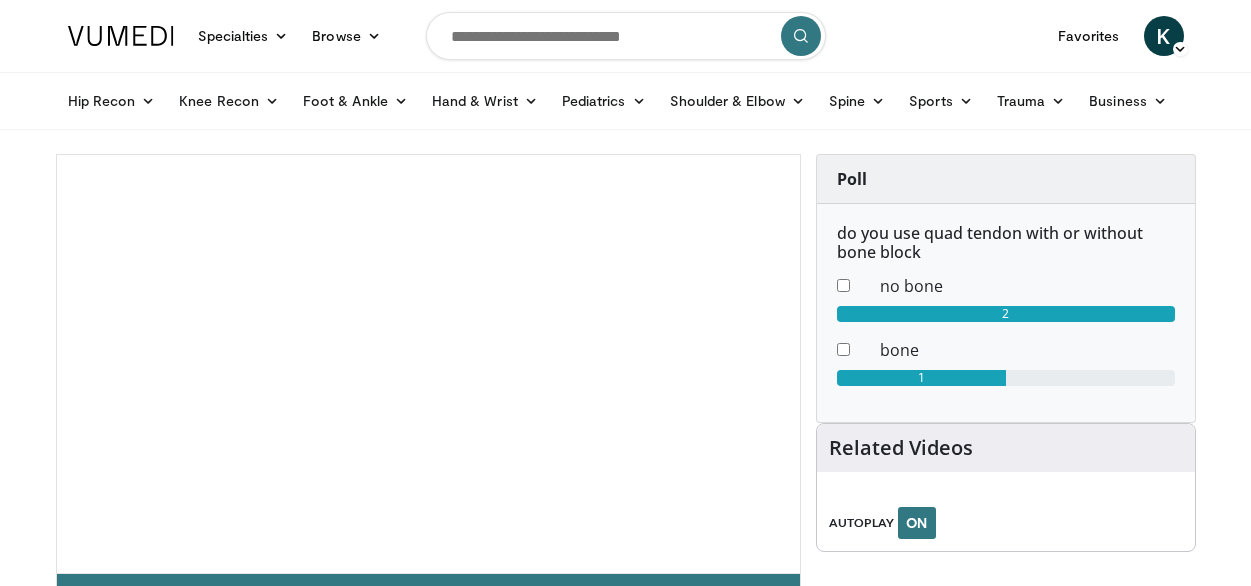 scroll, scrollTop: 0, scrollLeft: 0, axis: both 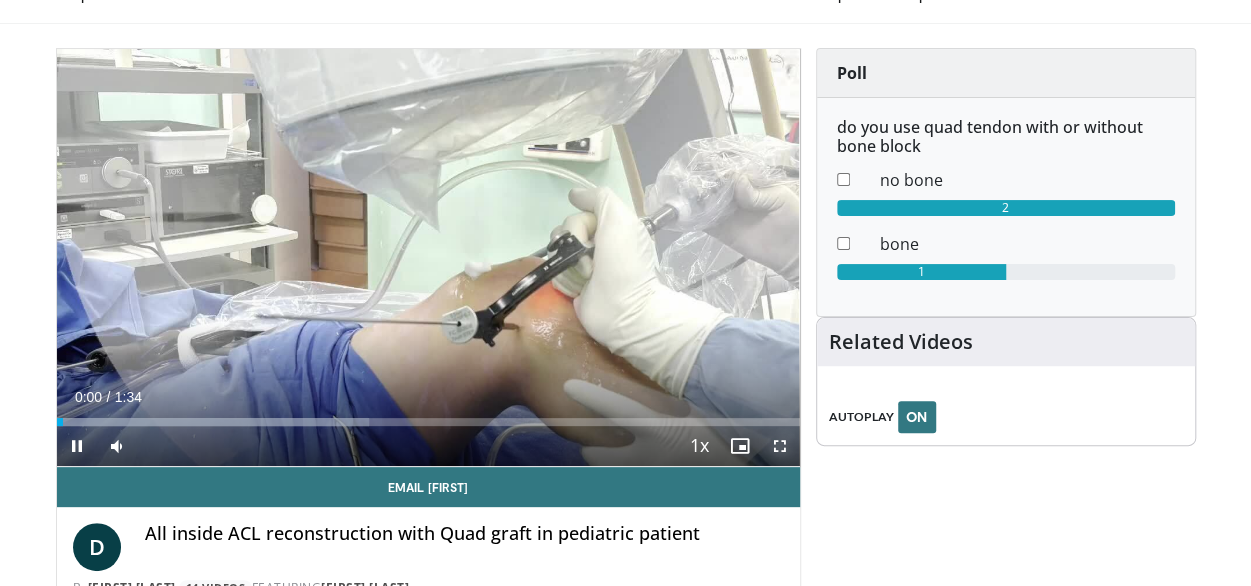 click at bounding box center [780, 446] 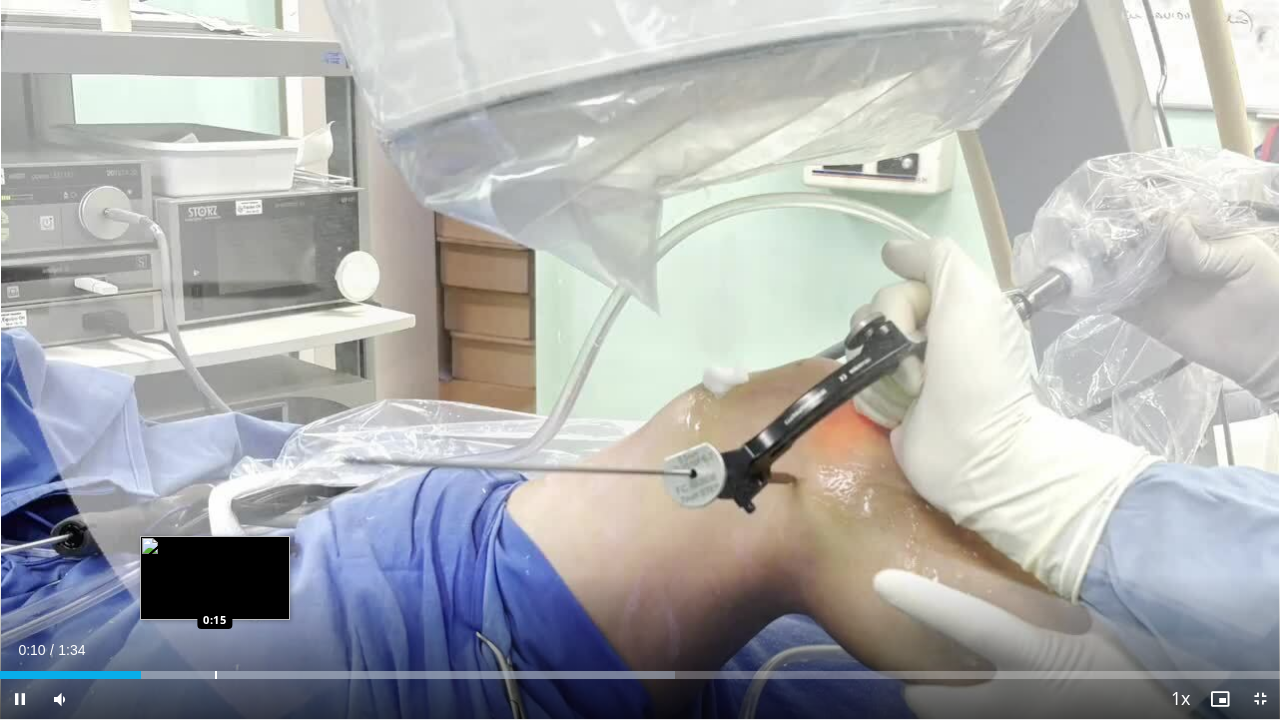 click at bounding box center (216, 675) 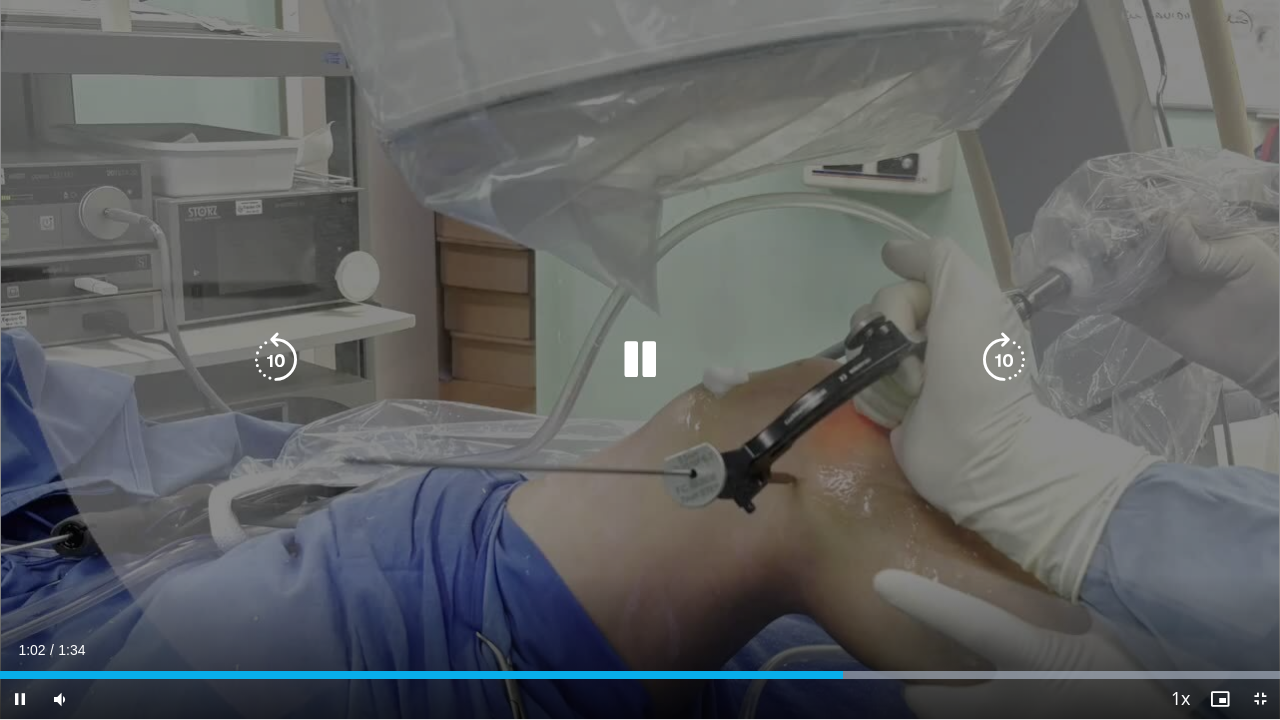 click at bounding box center [640, 360] 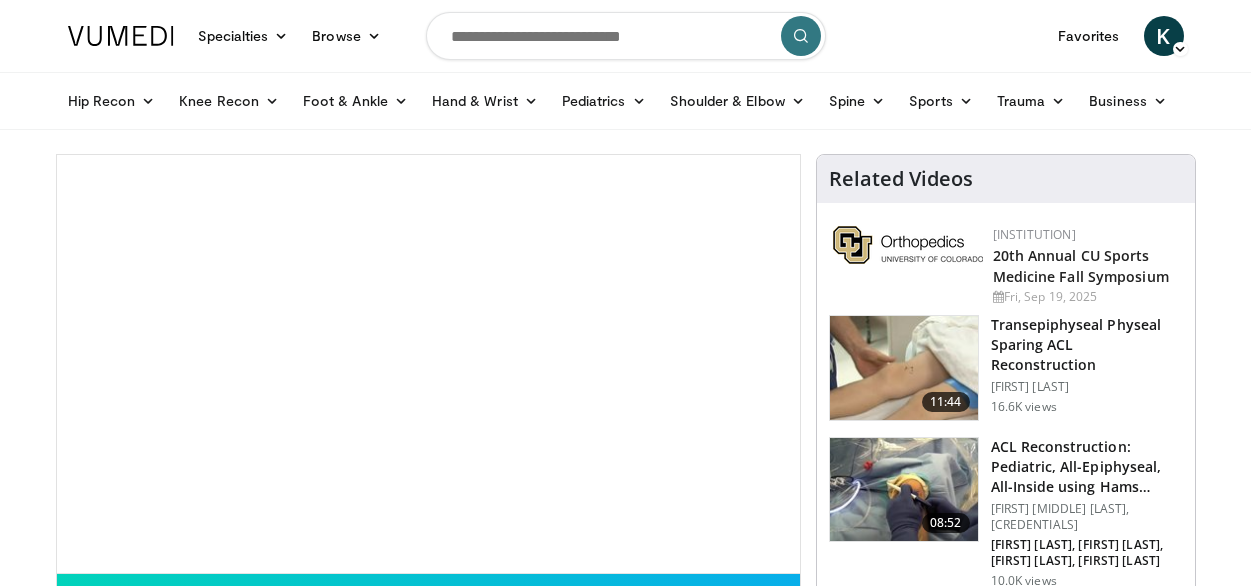 scroll, scrollTop: 0, scrollLeft: 0, axis: both 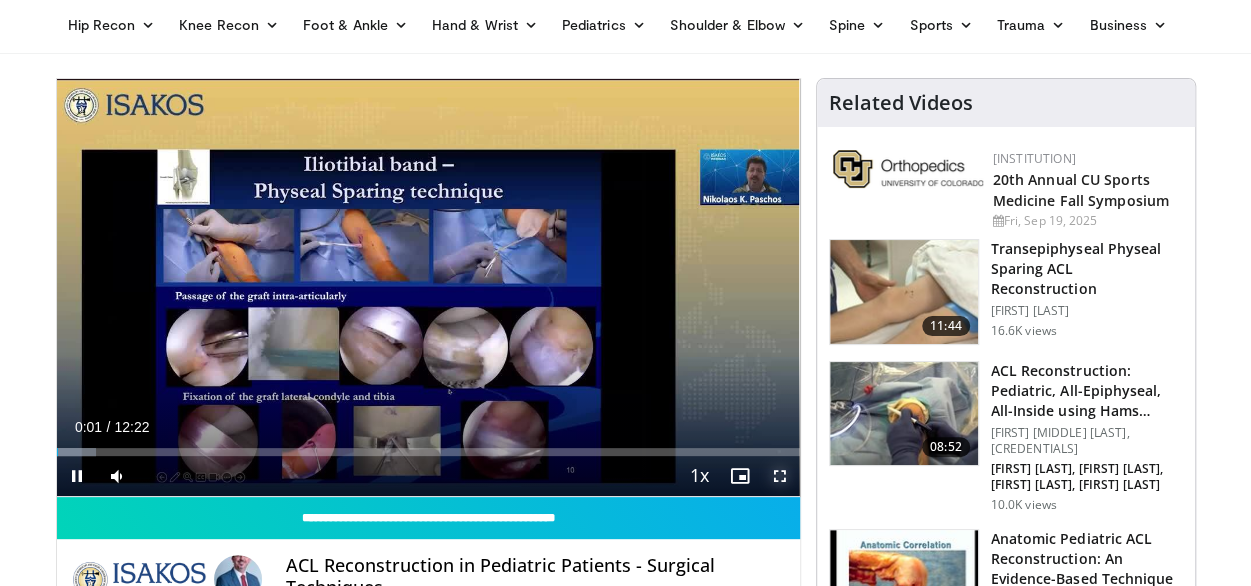 click at bounding box center [780, 476] 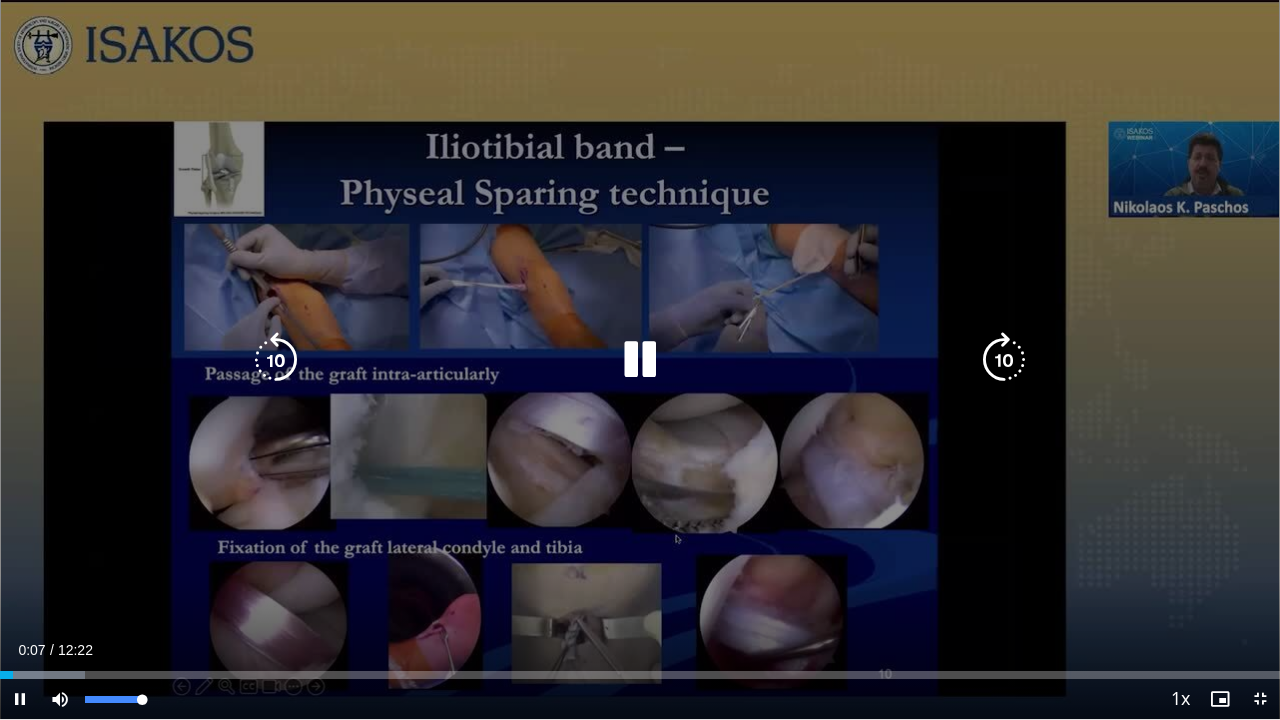 drag, startPoint x: 131, startPoint y: 694, endPoint x: 174, endPoint y: 697, distance: 43.104523 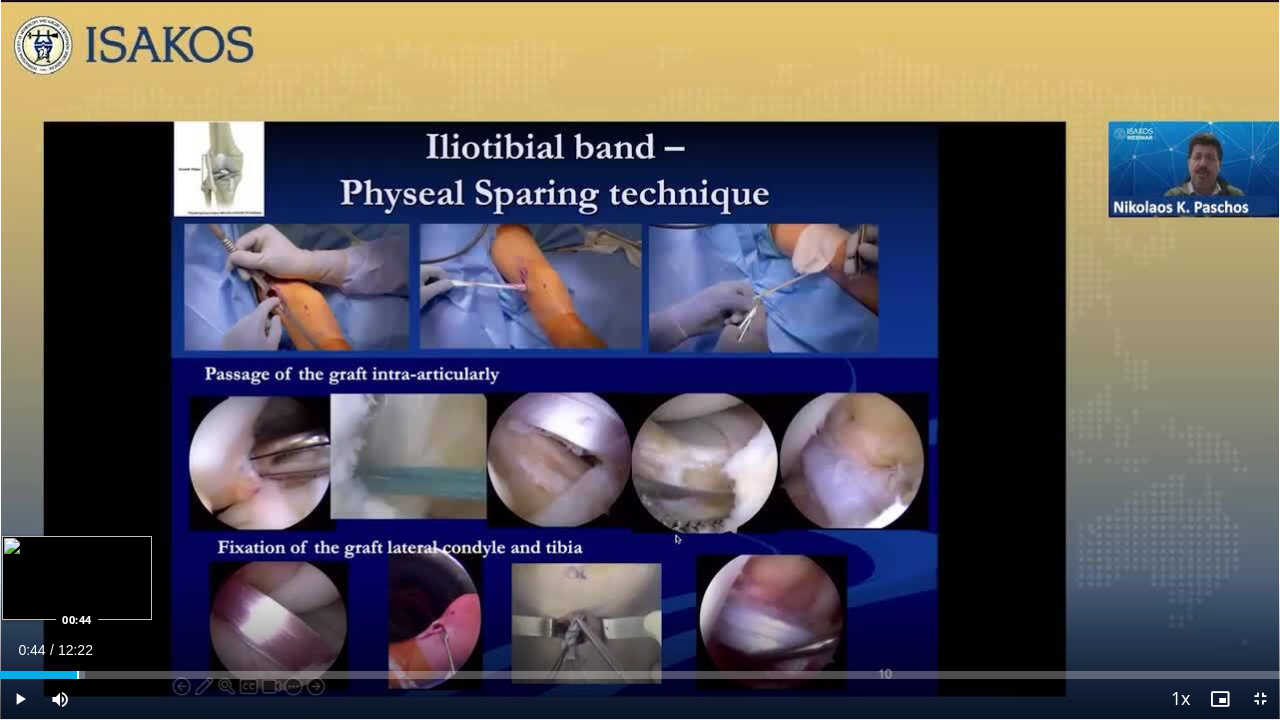 click on "Loaded :  6.67% 00:09 00:44" at bounding box center [640, 669] 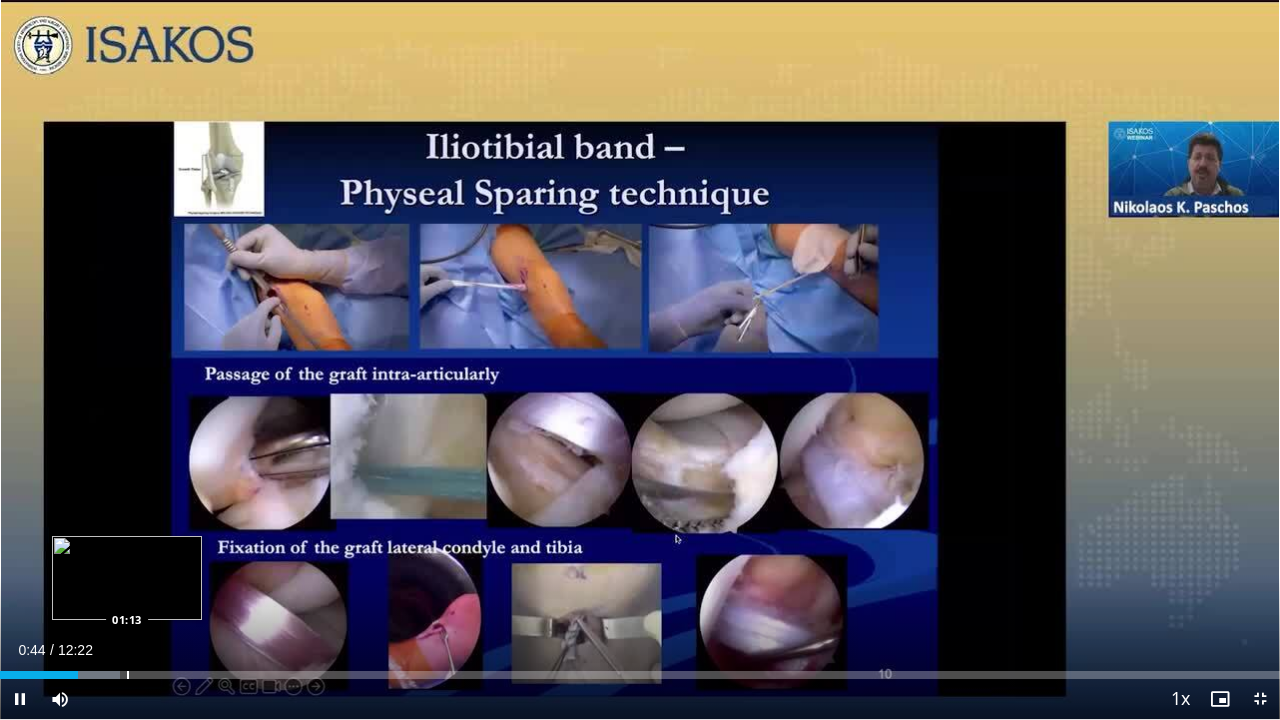 click at bounding box center [128, 675] 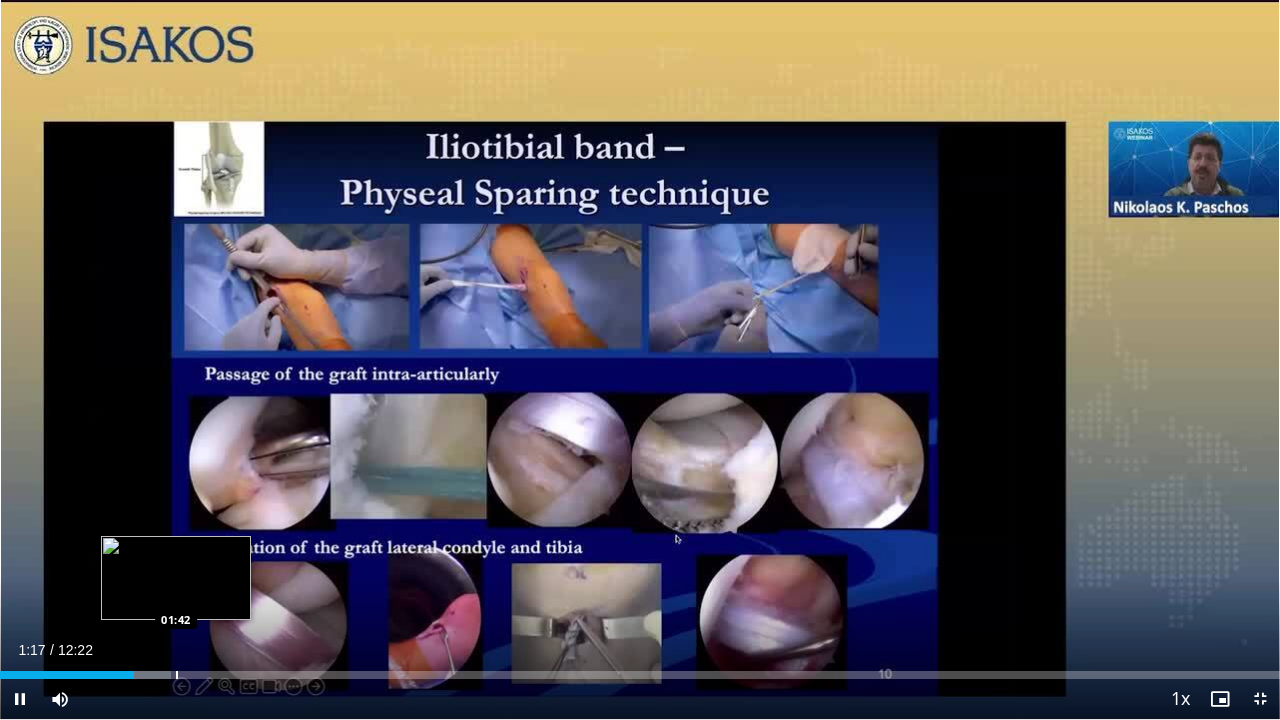 click at bounding box center [177, 675] 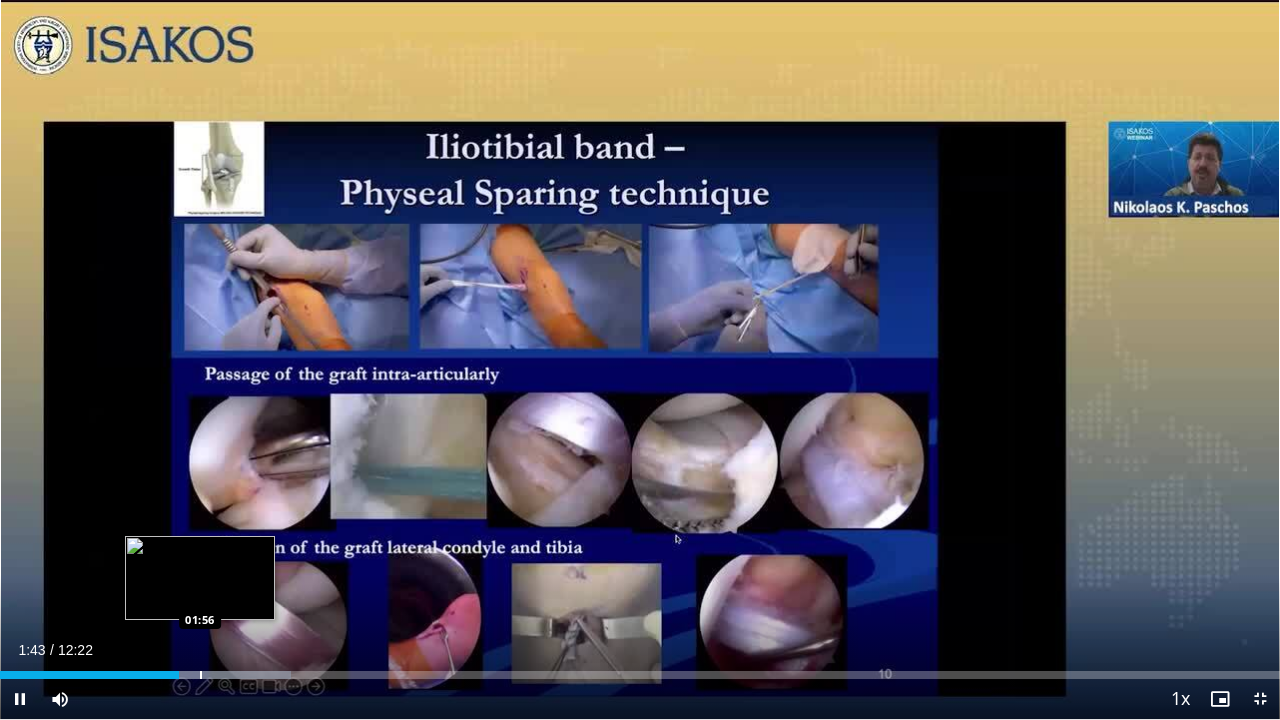 click at bounding box center (201, 675) 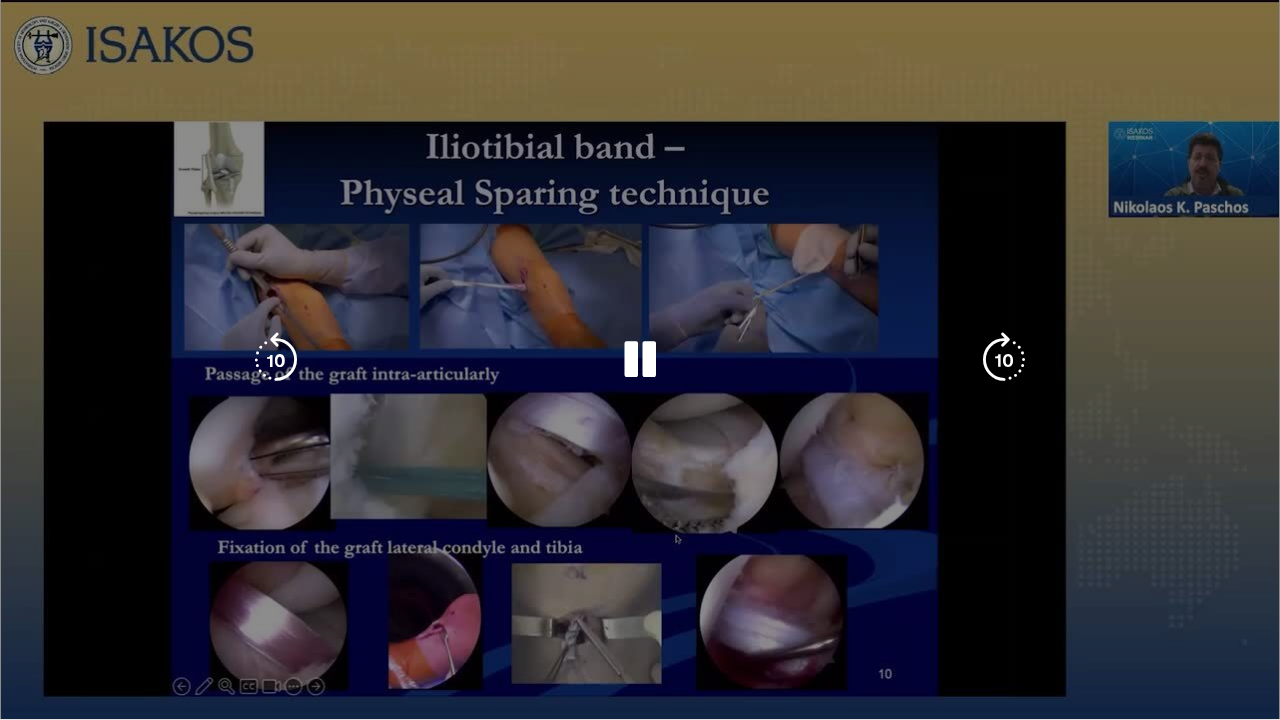 click on "**********" at bounding box center [640, 360] 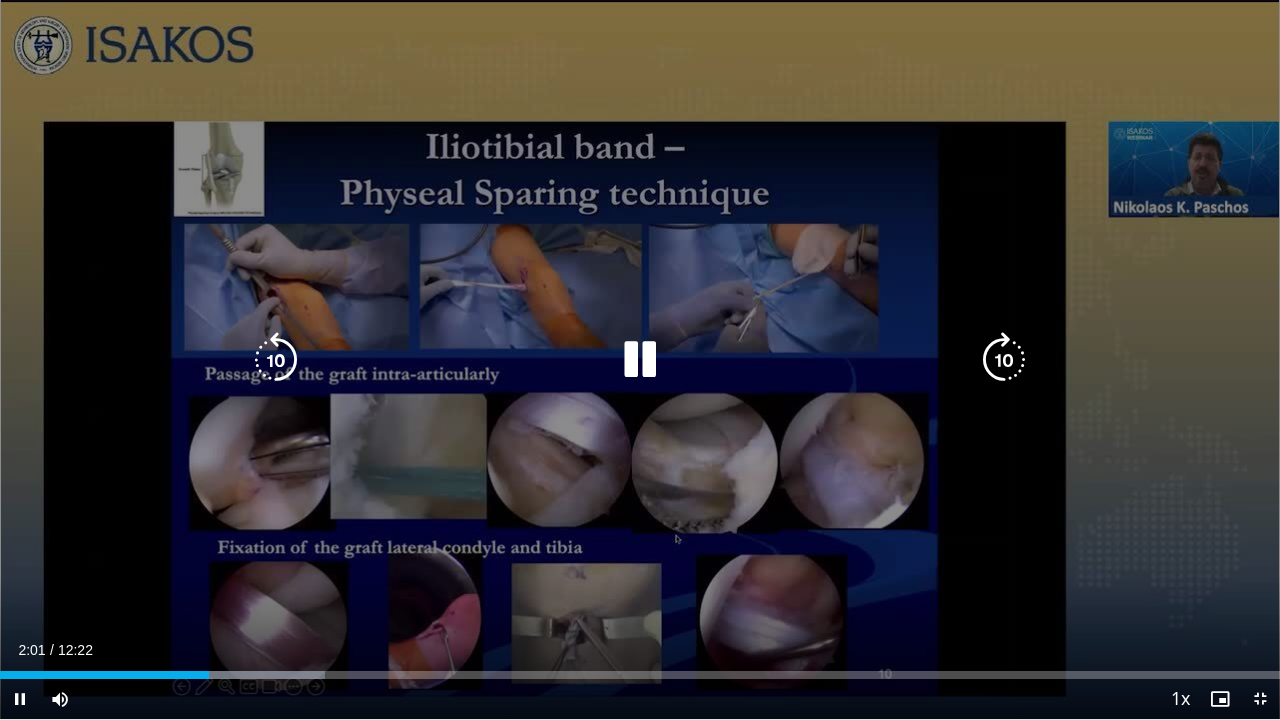 click on "10 seconds
Tap to unmute" at bounding box center [640, 359] 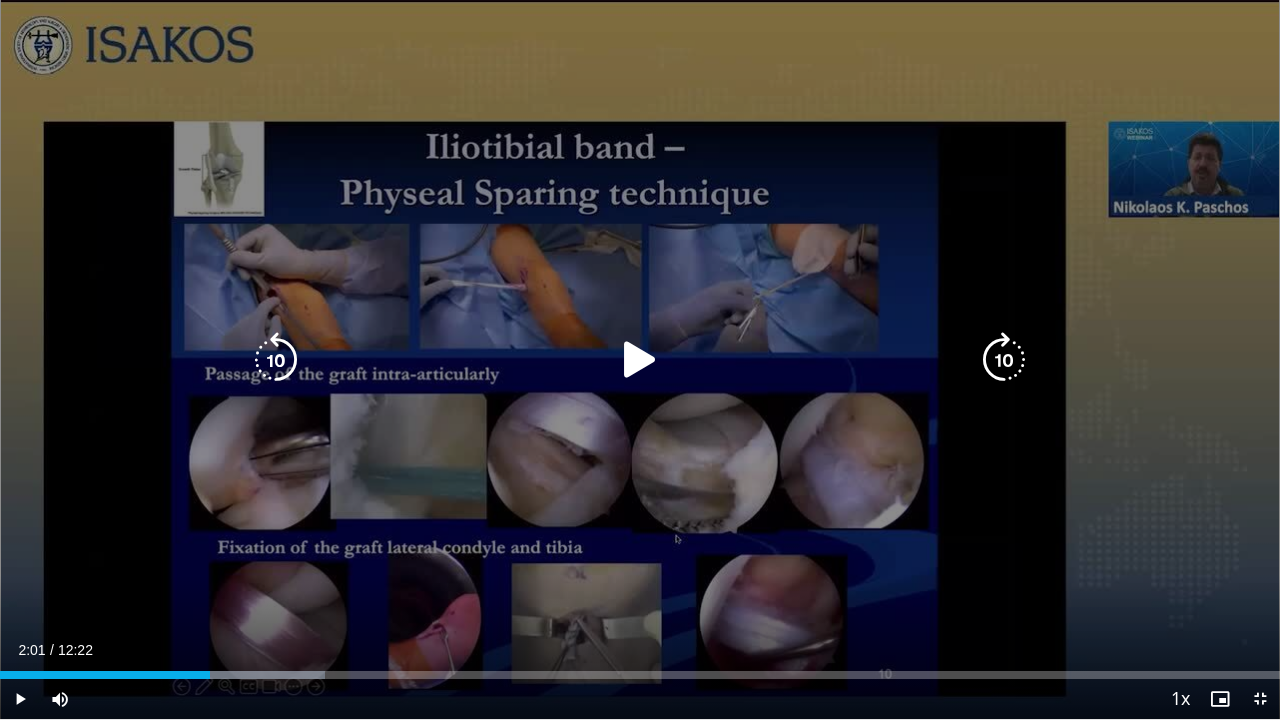 click on "10 seconds
Tap to unmute" at bounding box center [640, 359] 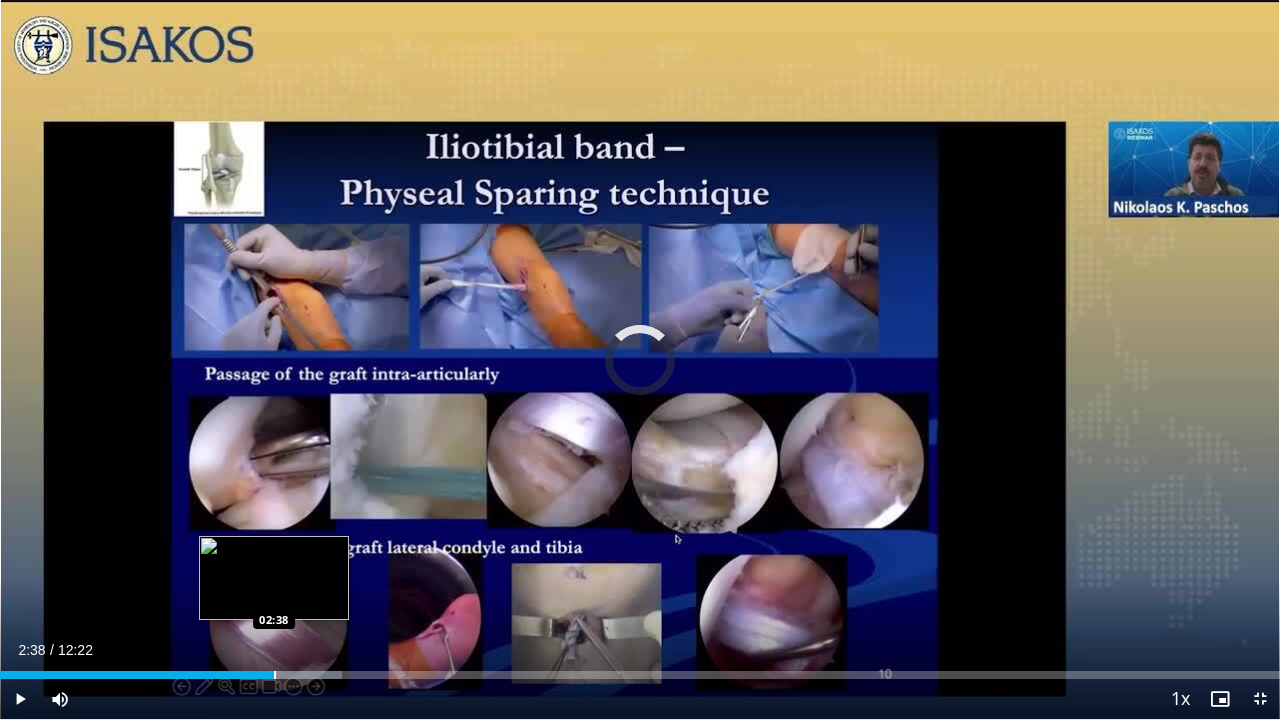 click on "Loaded :  26.70% 02:11 02:38" at bounding box center (640, 675) 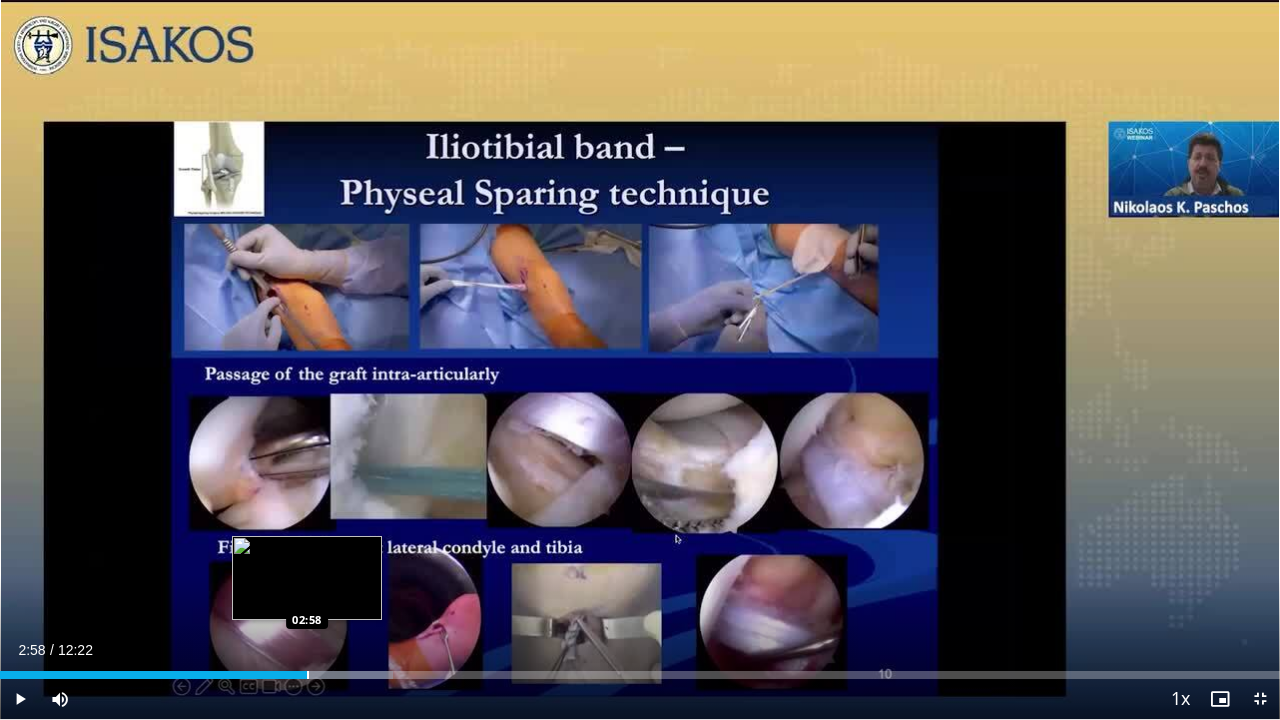 click at bounding box center [308, 675] 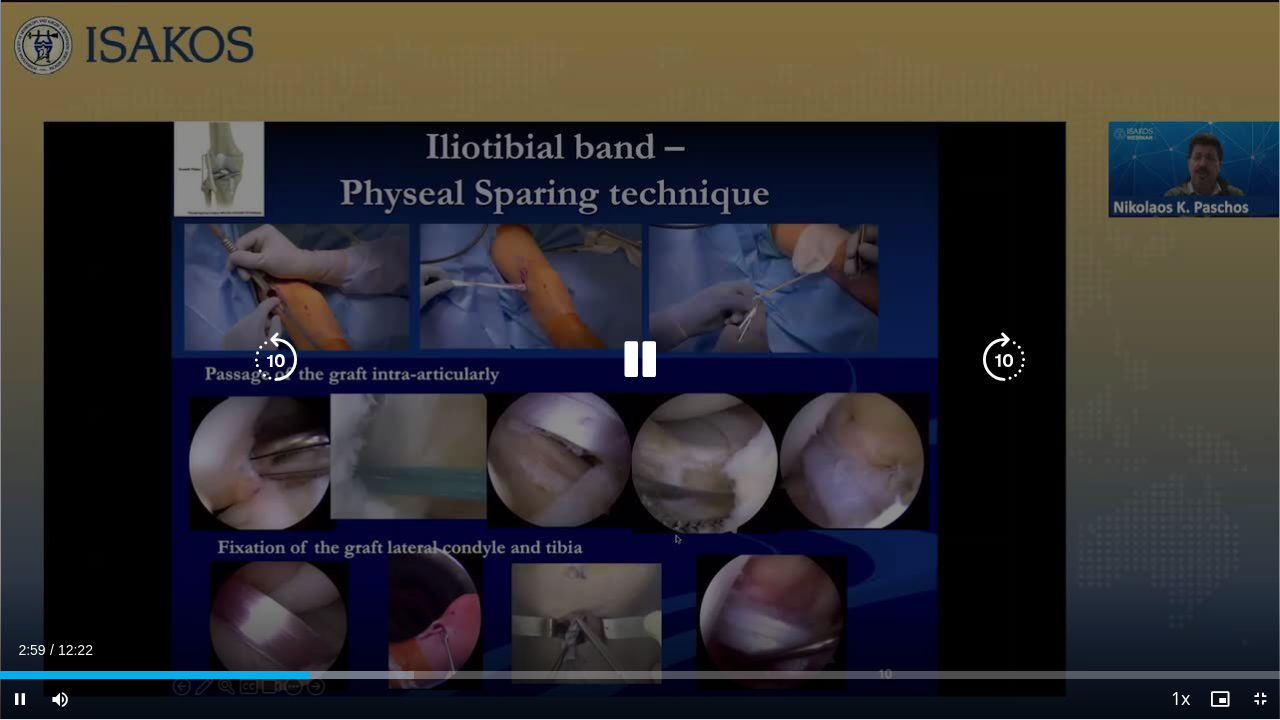 click on "10 seconds
Tap to unmute" at bounding box center (640, 359) 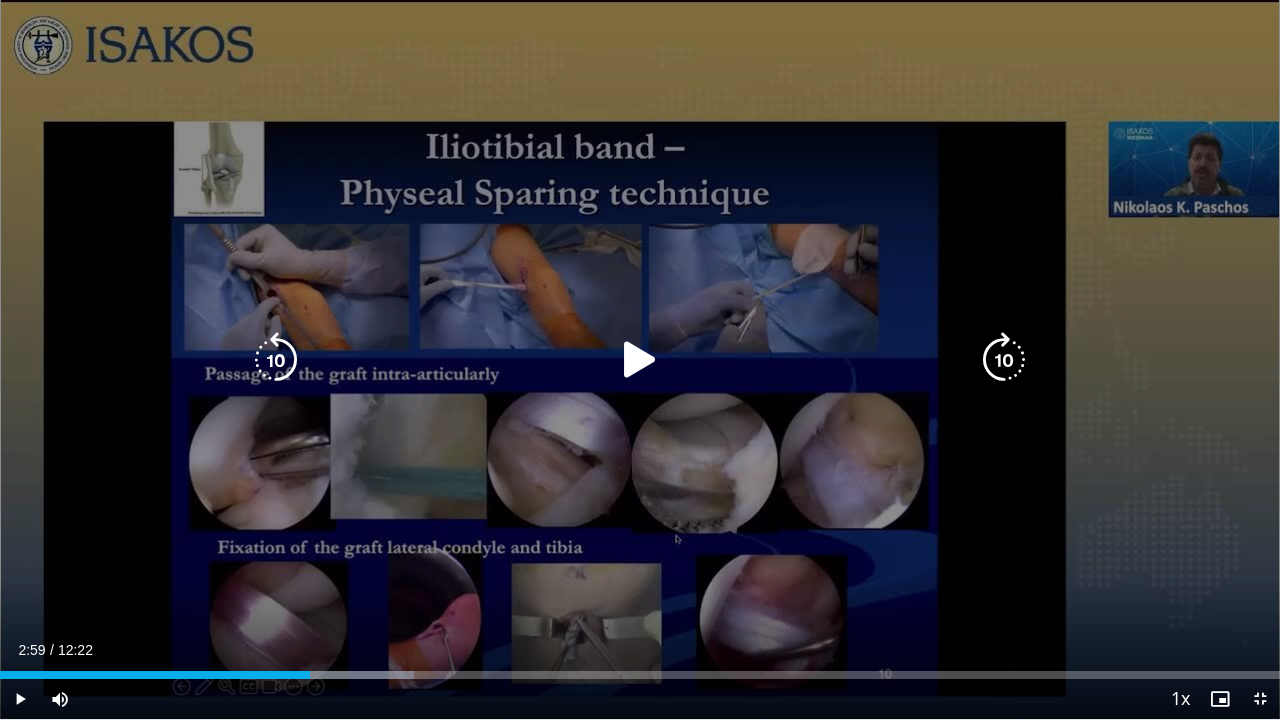 click on "10 seconds
Tap to unmute" at bounding box center [640, 359] 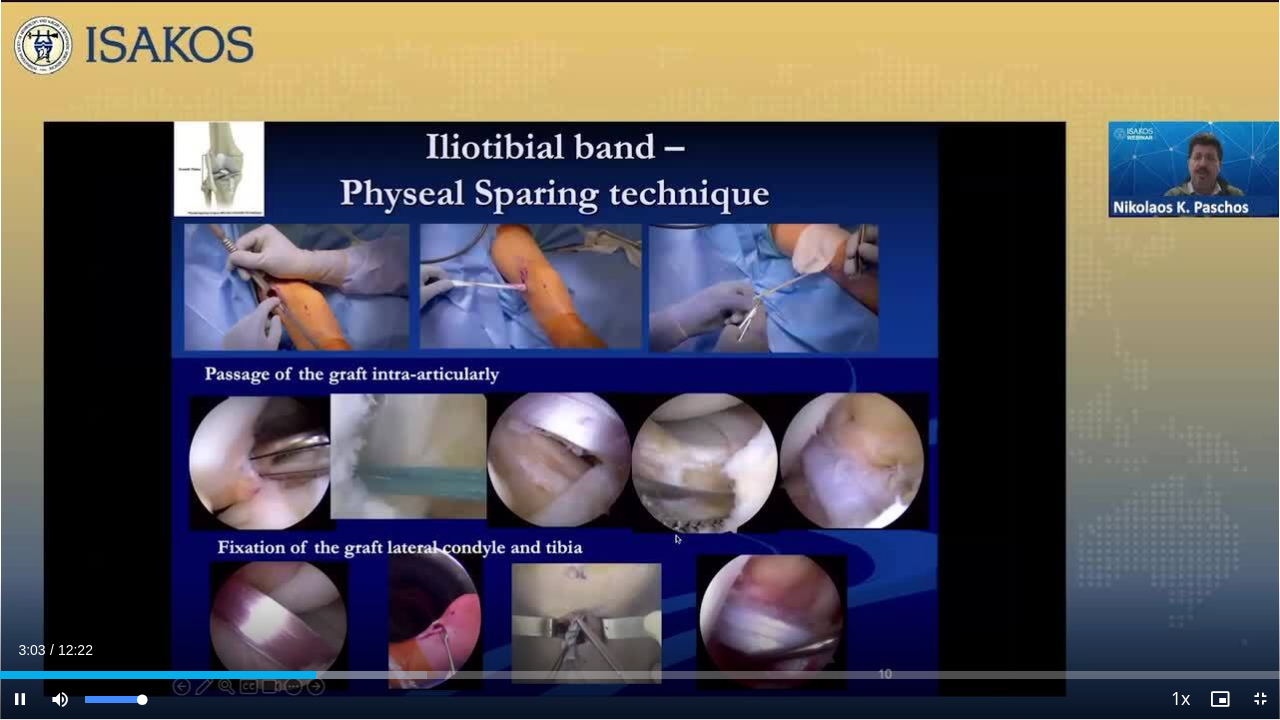 drag, startPoint x: 141, startPoint y: 703, endPoint x: 250, endPoint y: 719, distance: 110.16805 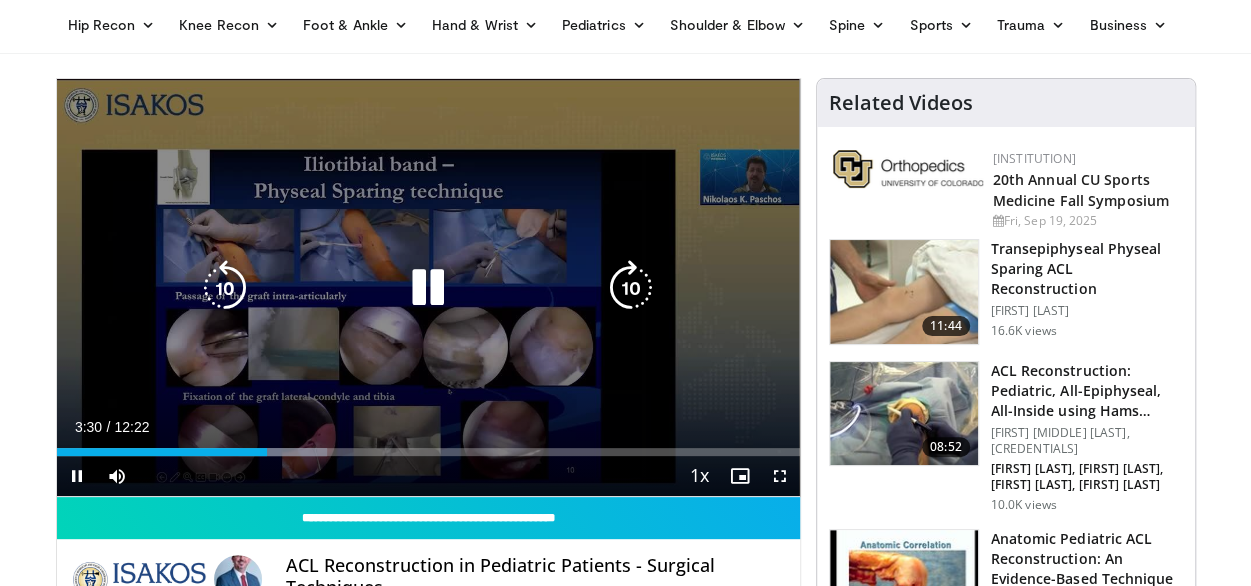 click at bounding box center (428, 288) 